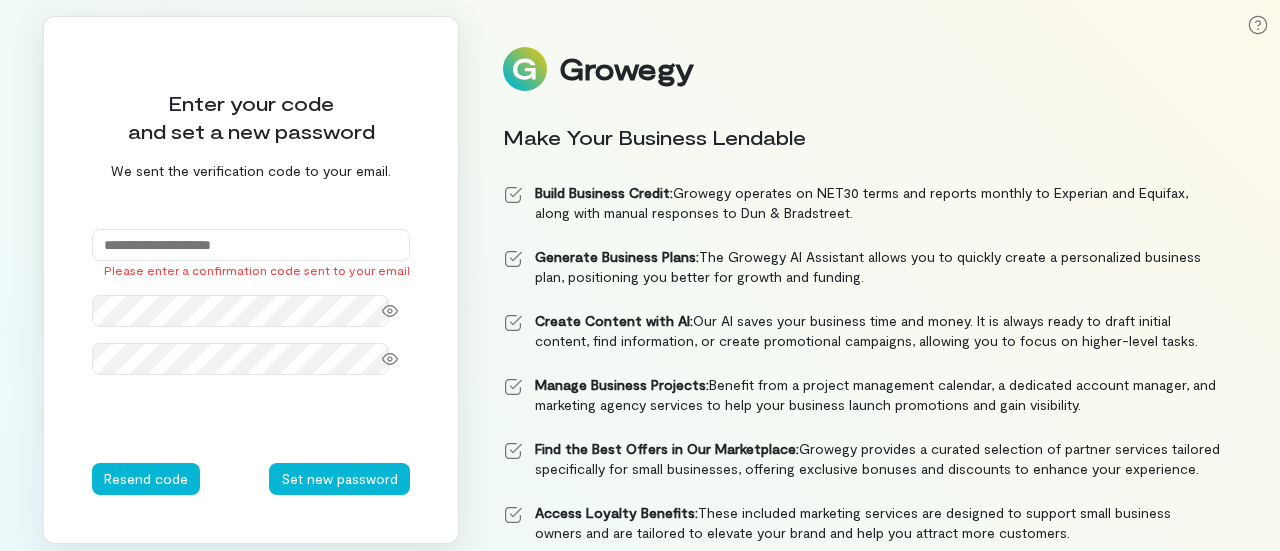 scroll, scrollTop: 0, scrollLeft: 0, axis: both 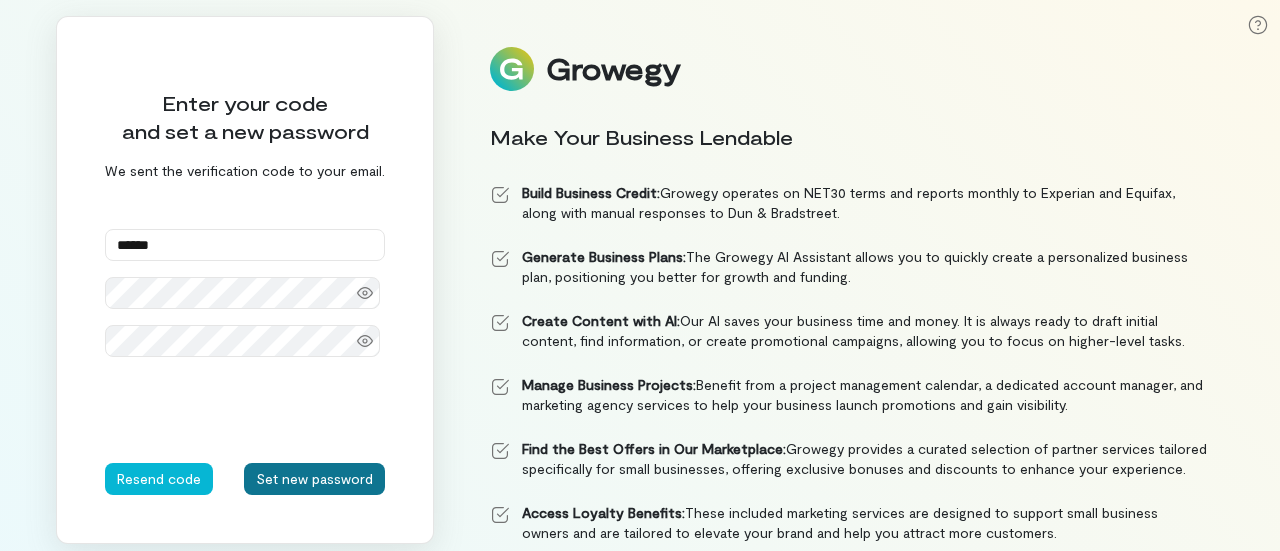 click on "Set new password" at bounding box center [314, 479] 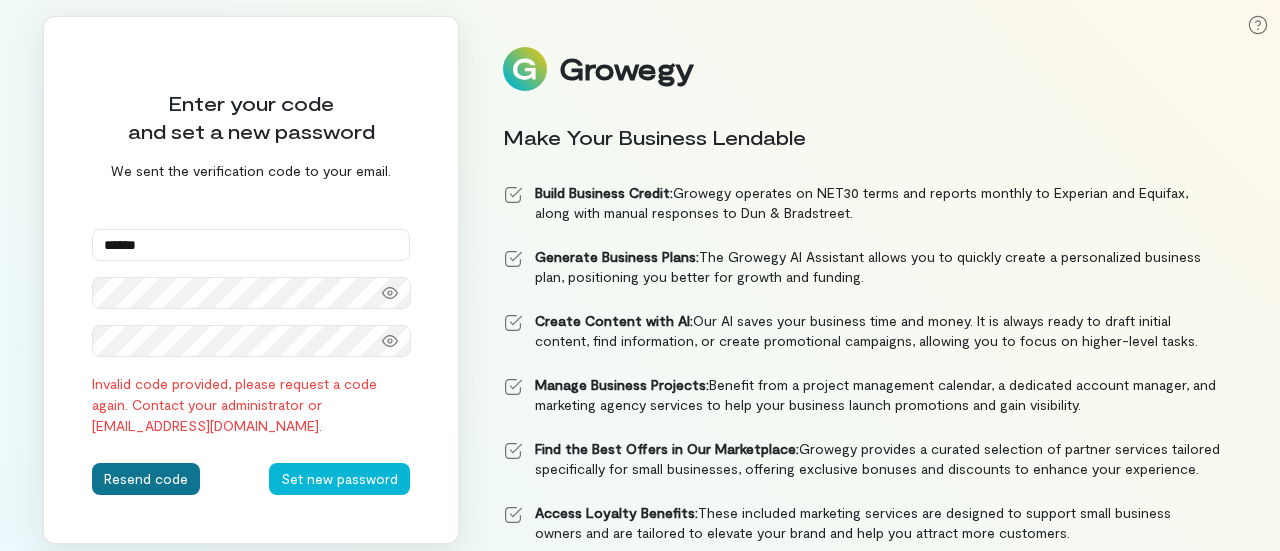 click on "Resend code" at bounding box center (146, 479) 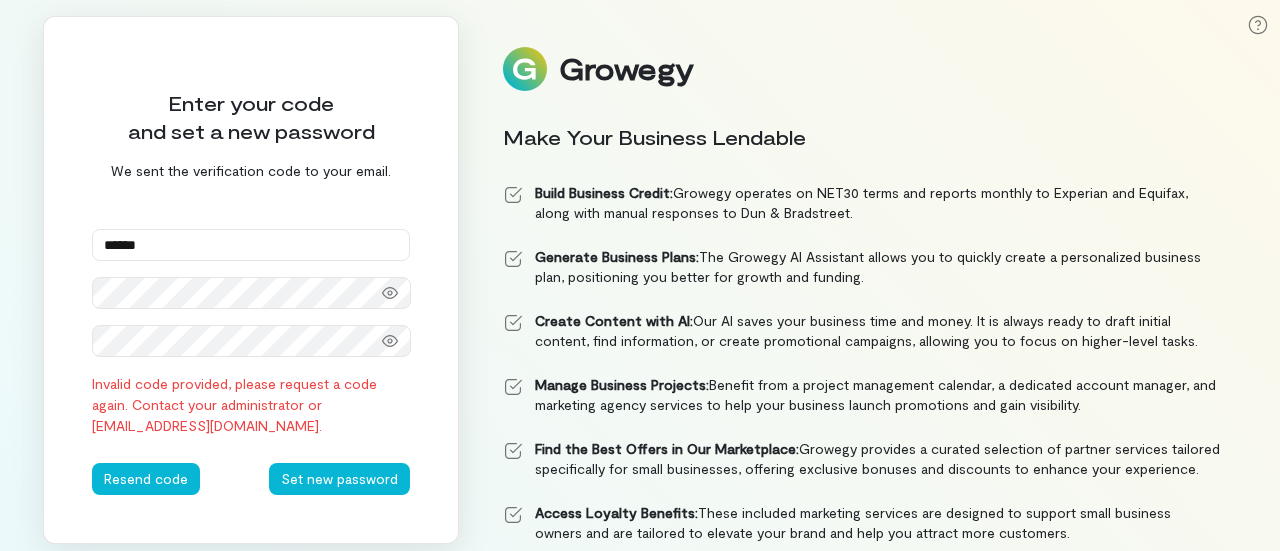 click on "******" at bounding box center (251, 245) 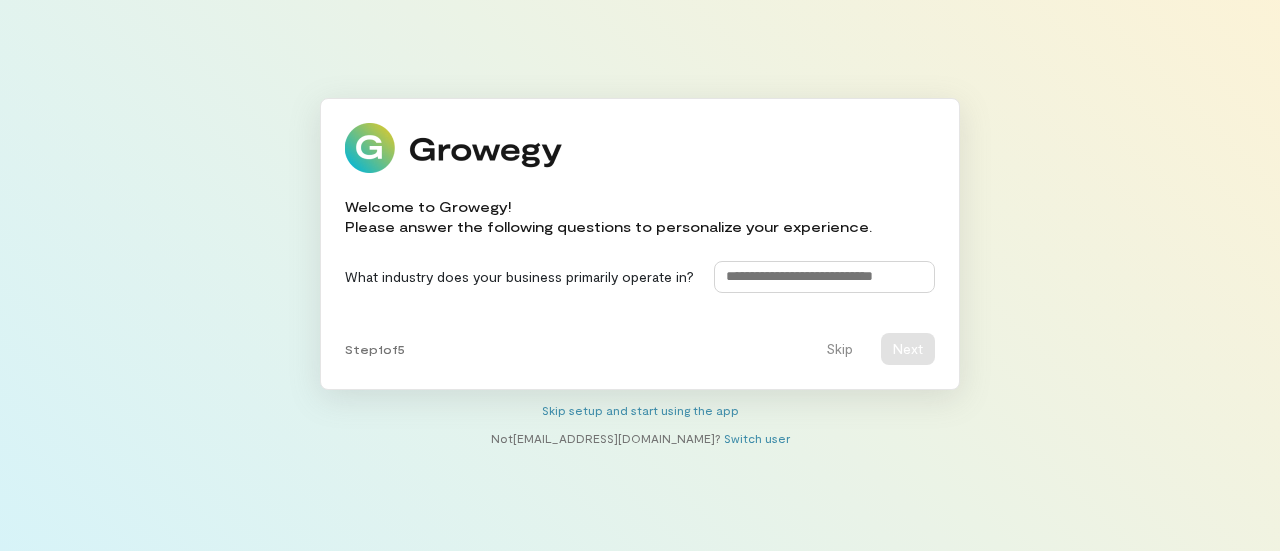 click at bounding box center [824, 277] 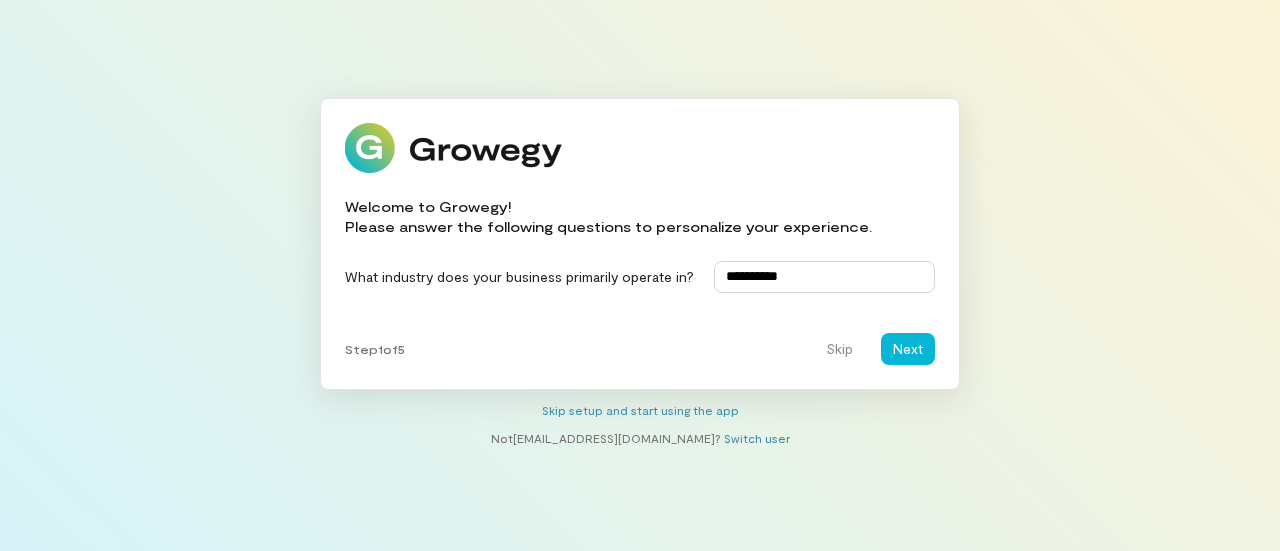 type on "**********" 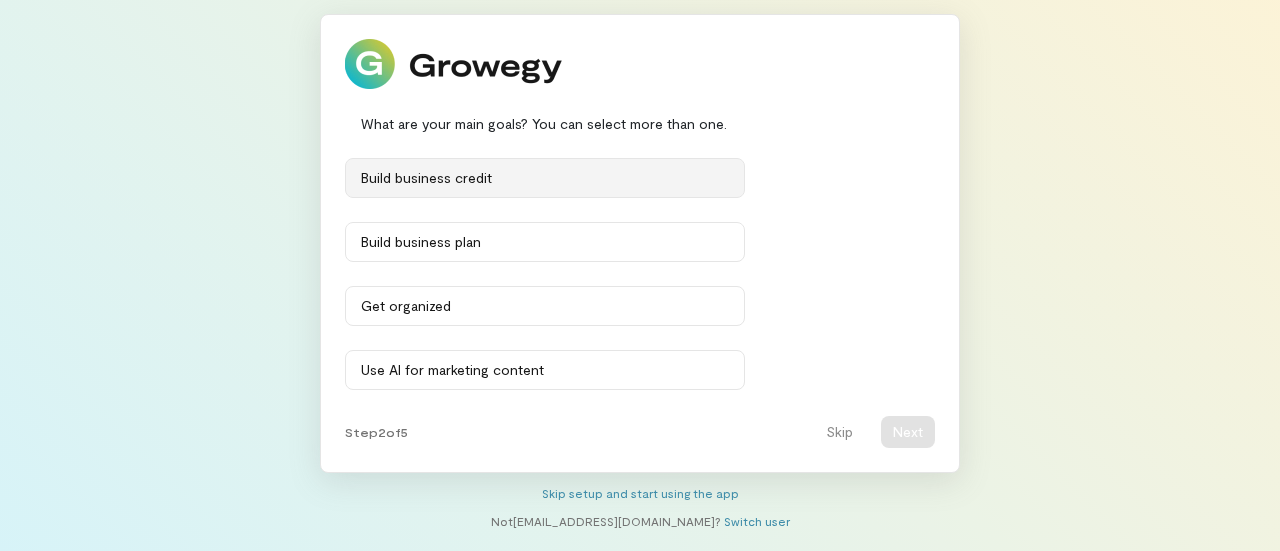 click on "Build business credit" at bounding box center (545, 178) 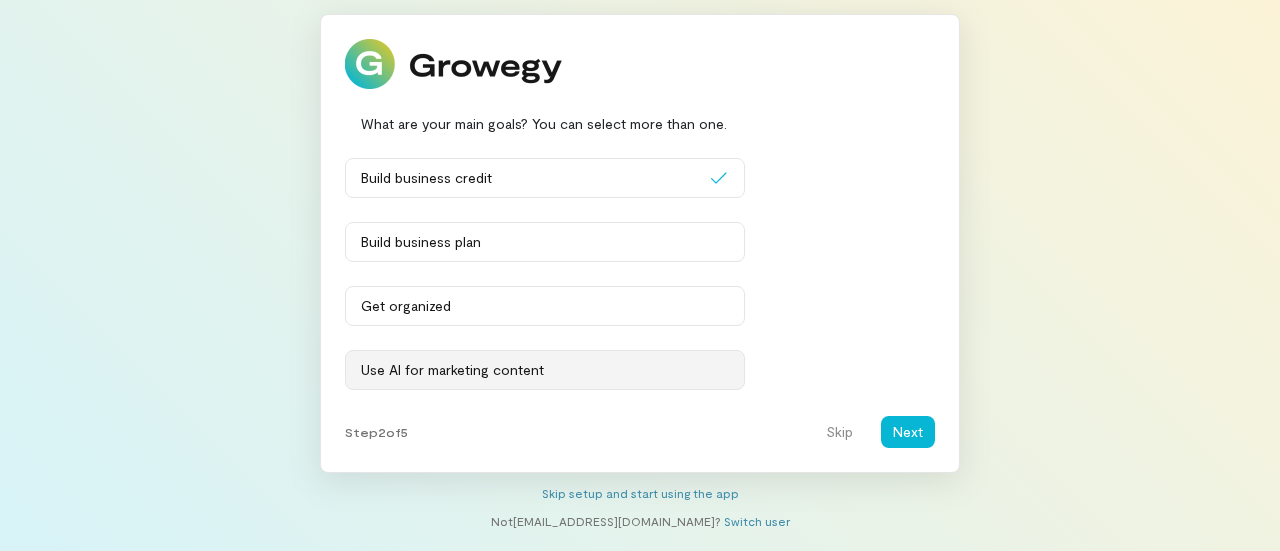 click on "Use AI for marketing content" at bounding box center [545, 370] 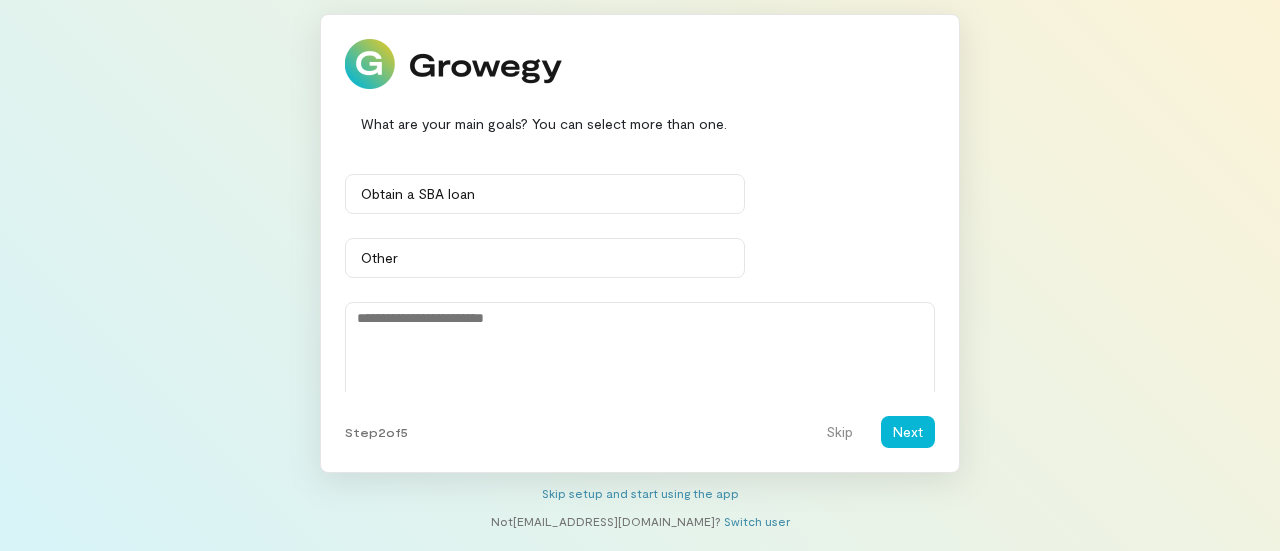 scroll, scrollTop: 262, scrollLeft: 0, axis: vertical 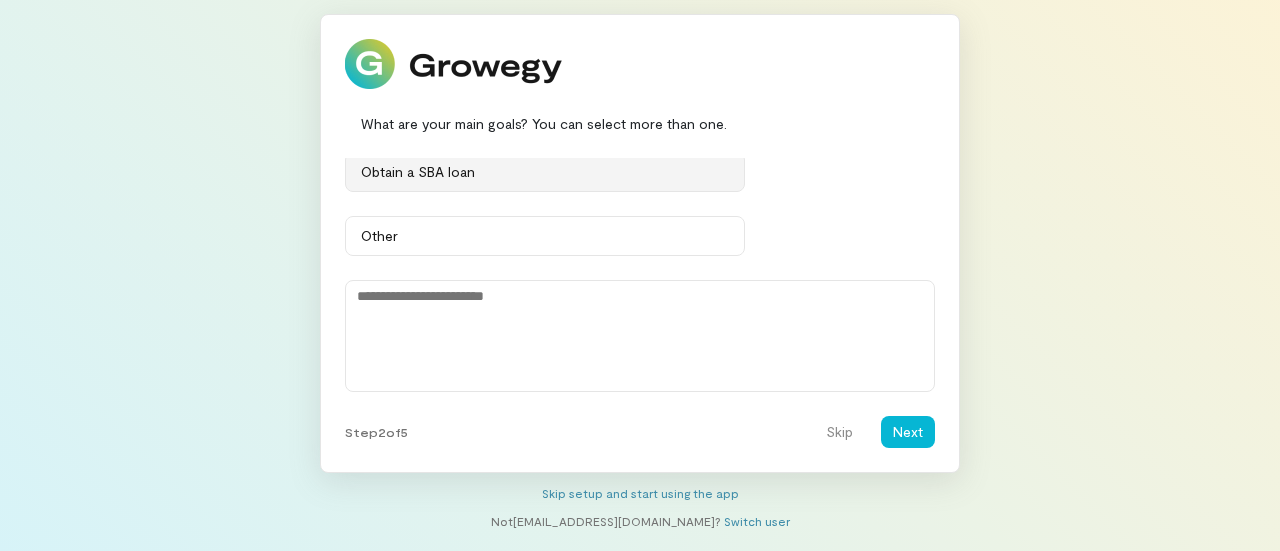 click on "Obtain a SBA loan" at bounding box center [545, 172] 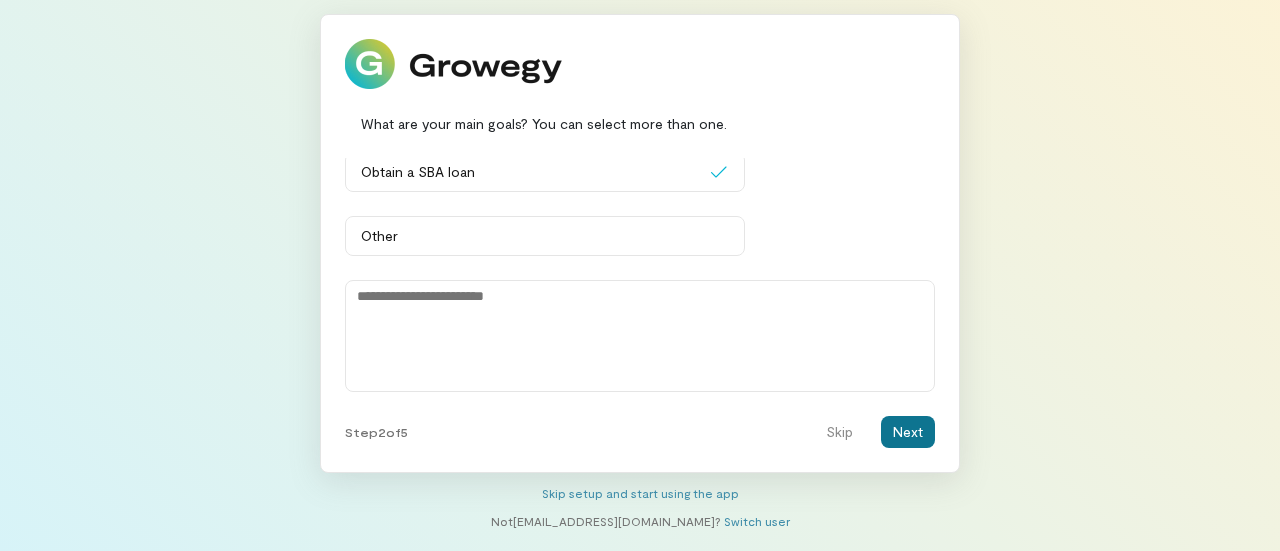click on "Next" at bounding box center [908, 432] 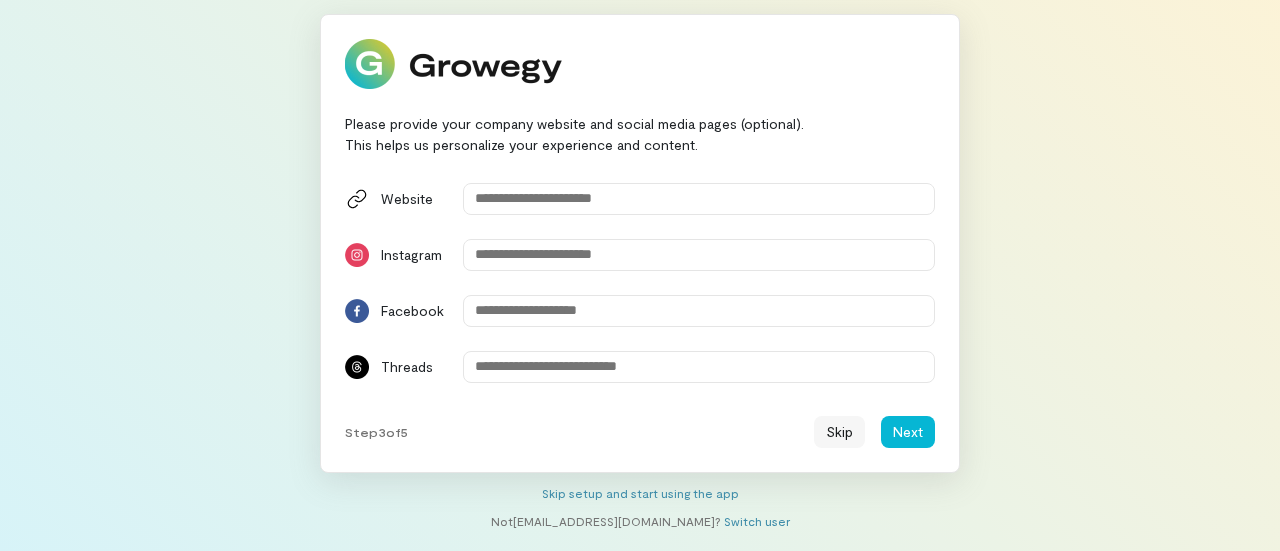 click on "Skip" at bounding box center [839, 432] 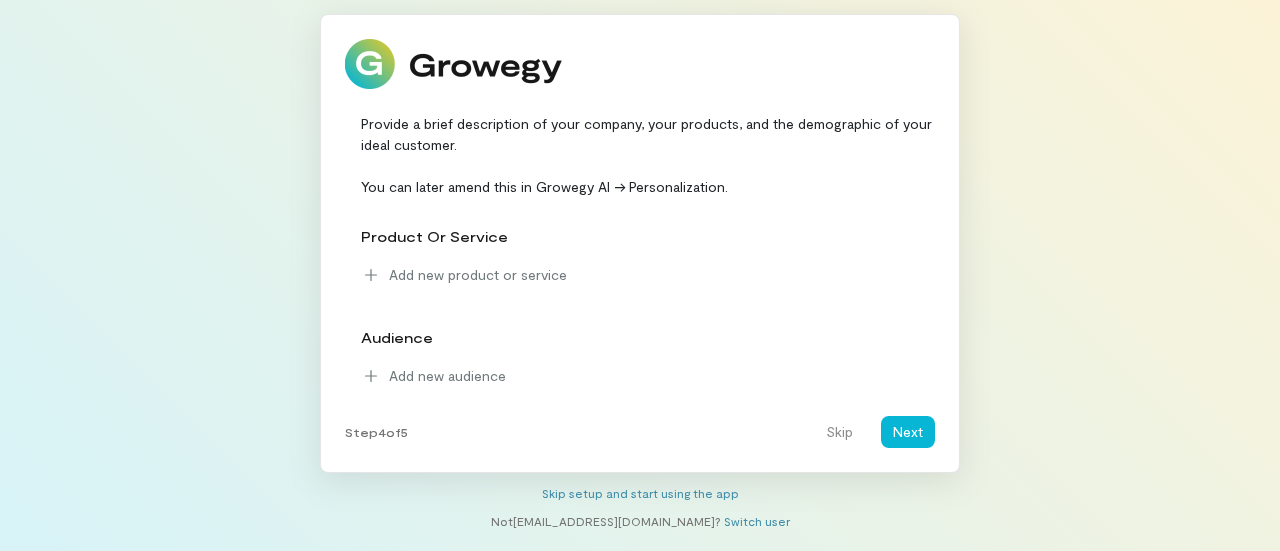 scroll, scrollTop: 106, scrollLeft: 0, axis: vertical 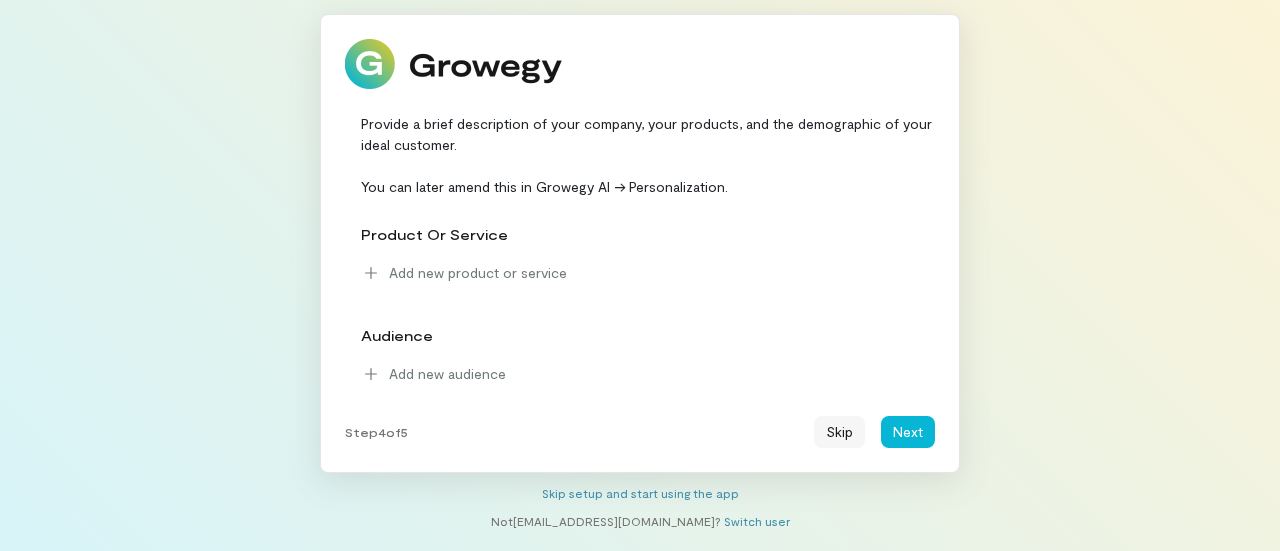 click on "Skip" at bounding box center (839, 432) 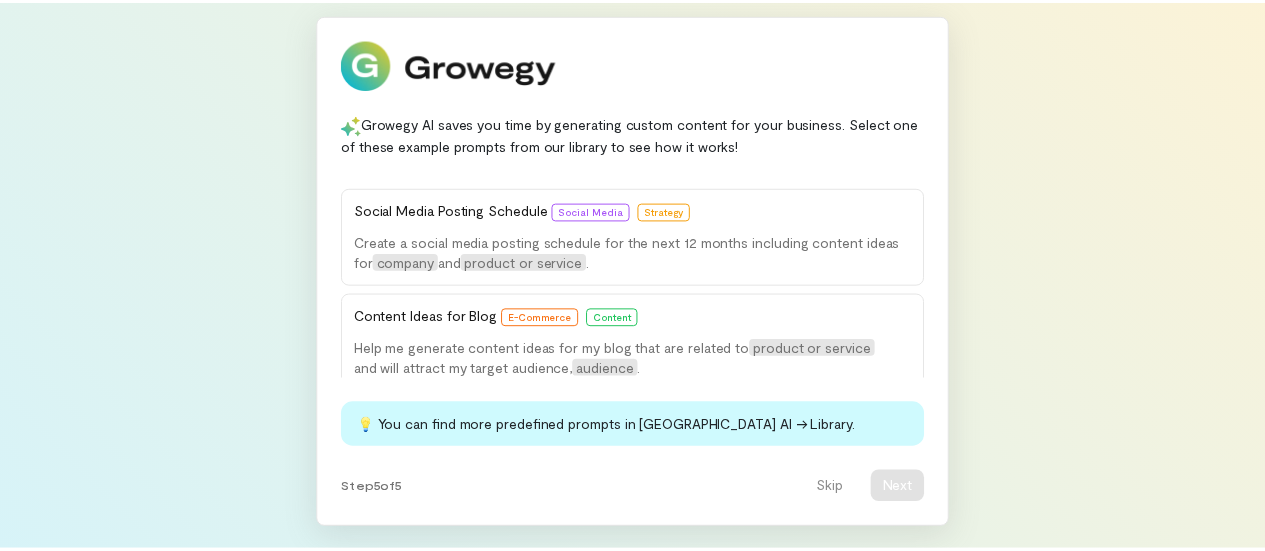 scroll, scrollTop: 213, scrollLeft: 0, axis: vertical 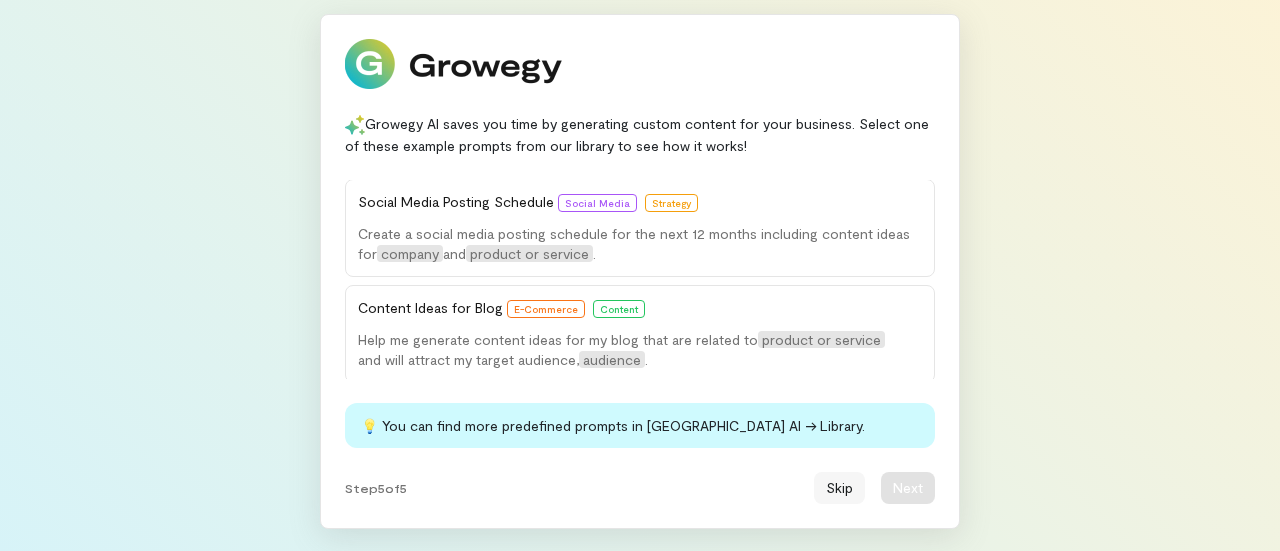 click on "Skip" at bounding box center (839, 488) 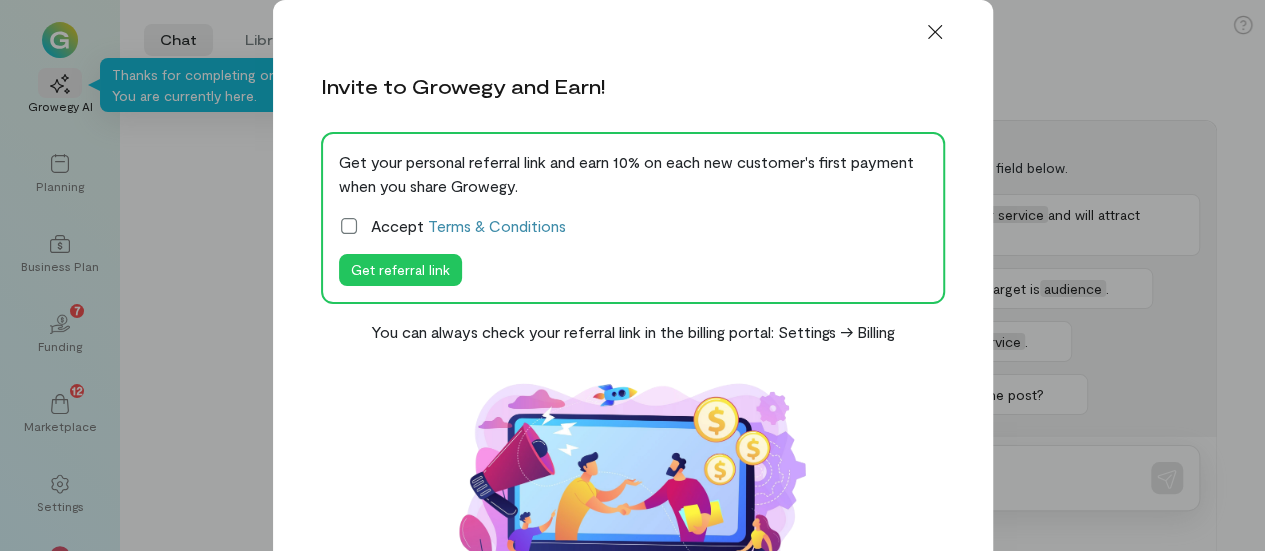 click 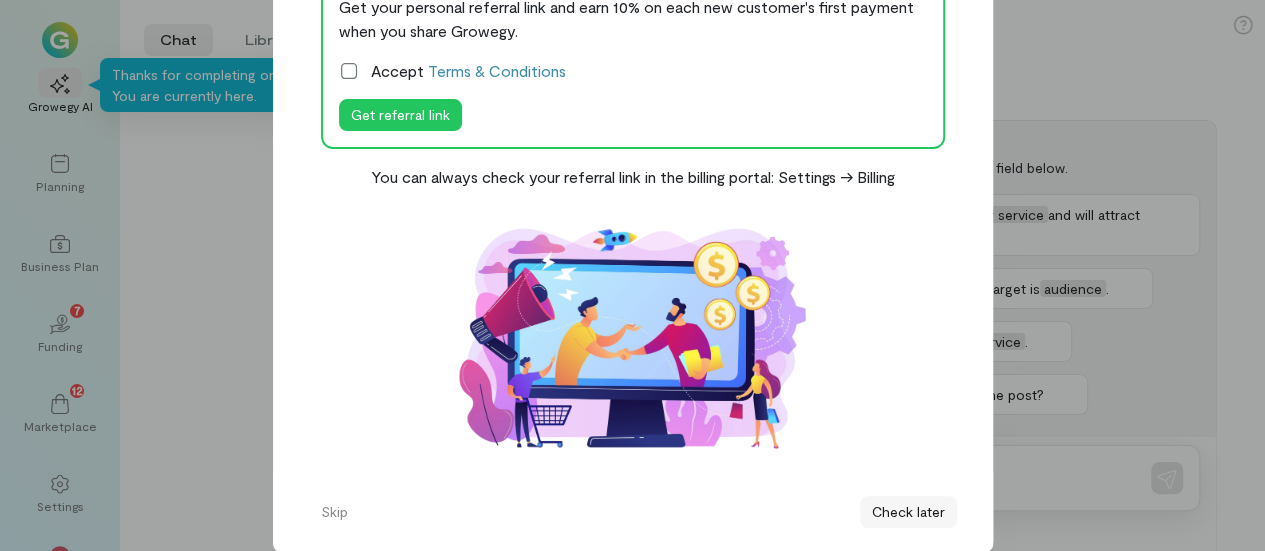 click on "Check later" at bounding box center (908, 512) 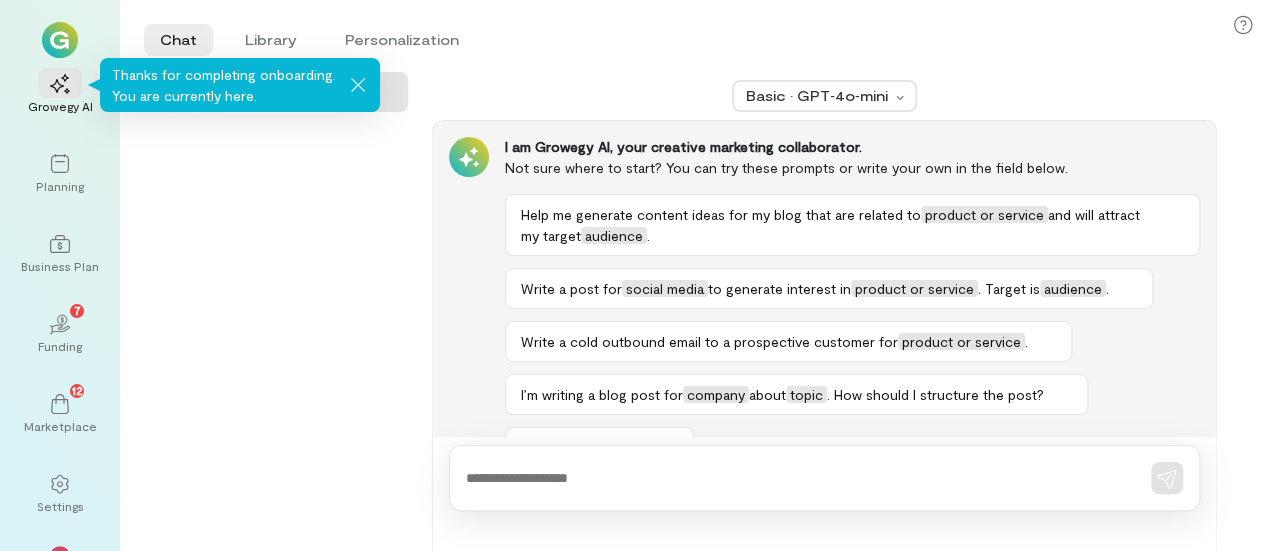 click on "Add new" at bounding box center [276, 311] 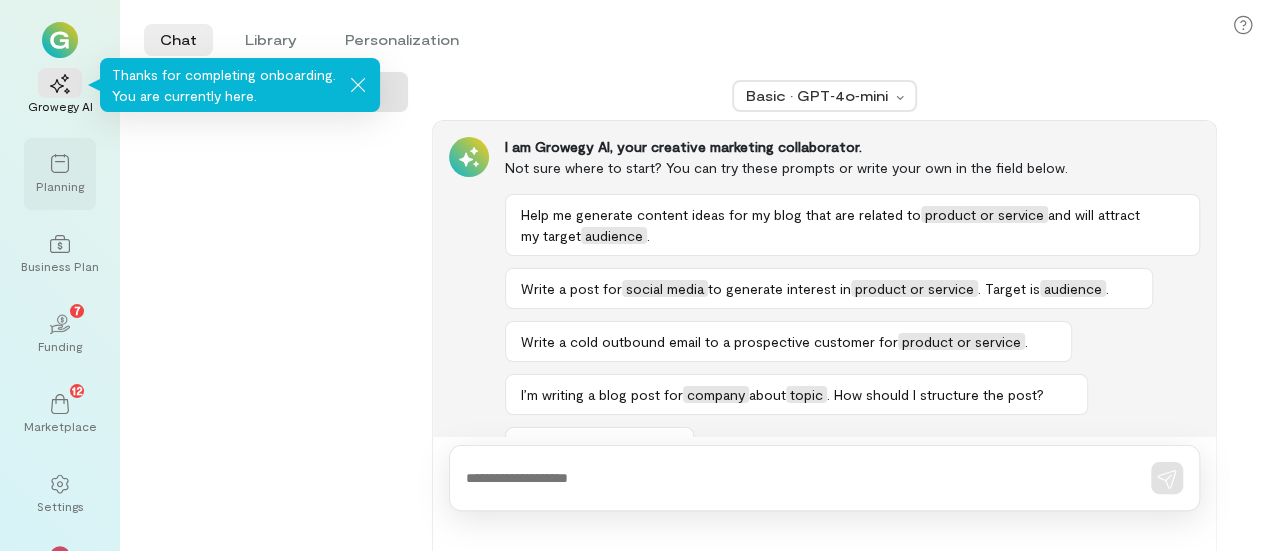 click at bounding box center [60, 163] 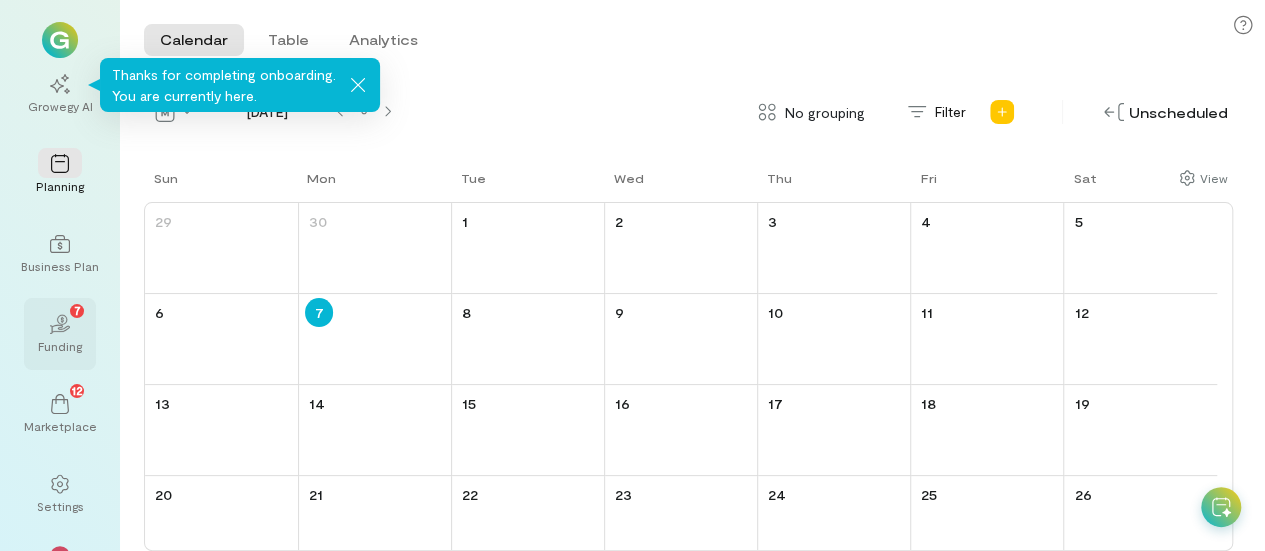 click on "02 7 Funding" at bounding box center [60, 334] 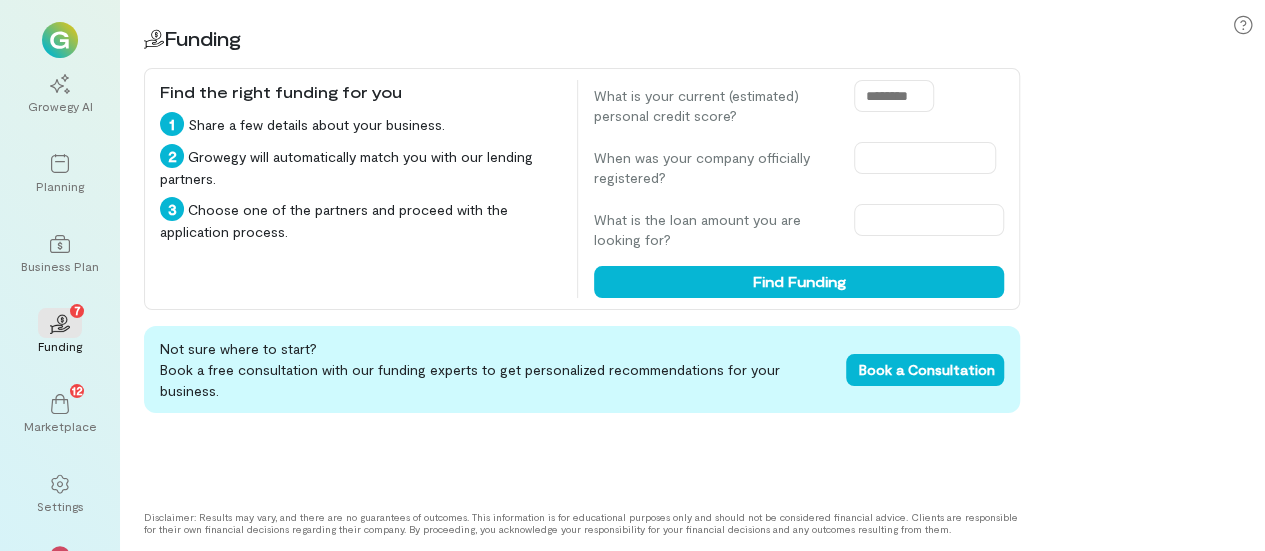 click on "Find the right funding for you 1   Share a few details about your business. 2   Growegy will automatically match you with our lending partners. 3   Choose one of the partners and proceed with the application process." at bounding box center (360, 189) 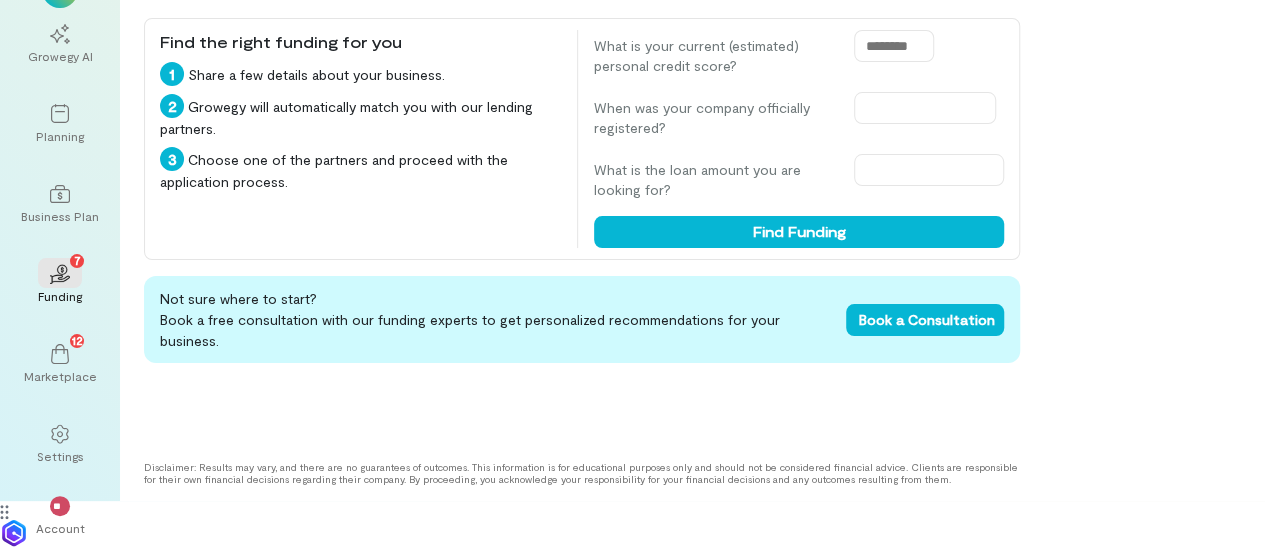 scroll, scrollTop: 0, scrollLeft: 0, axis: both 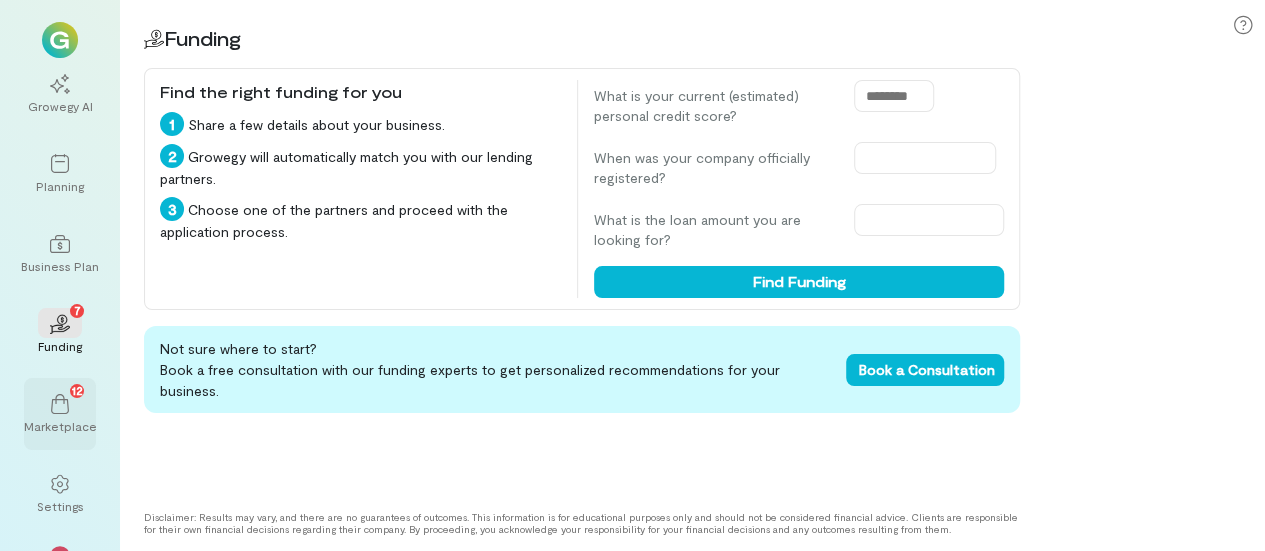 click 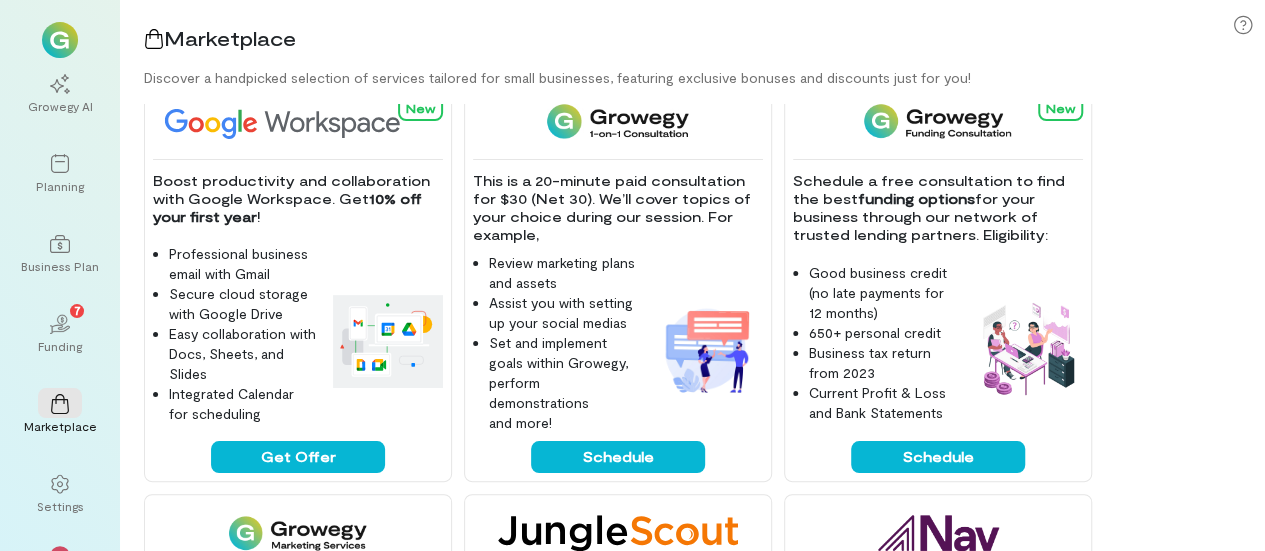 scroll, scrollTop: 0, scrollLeft: 0, axis: both 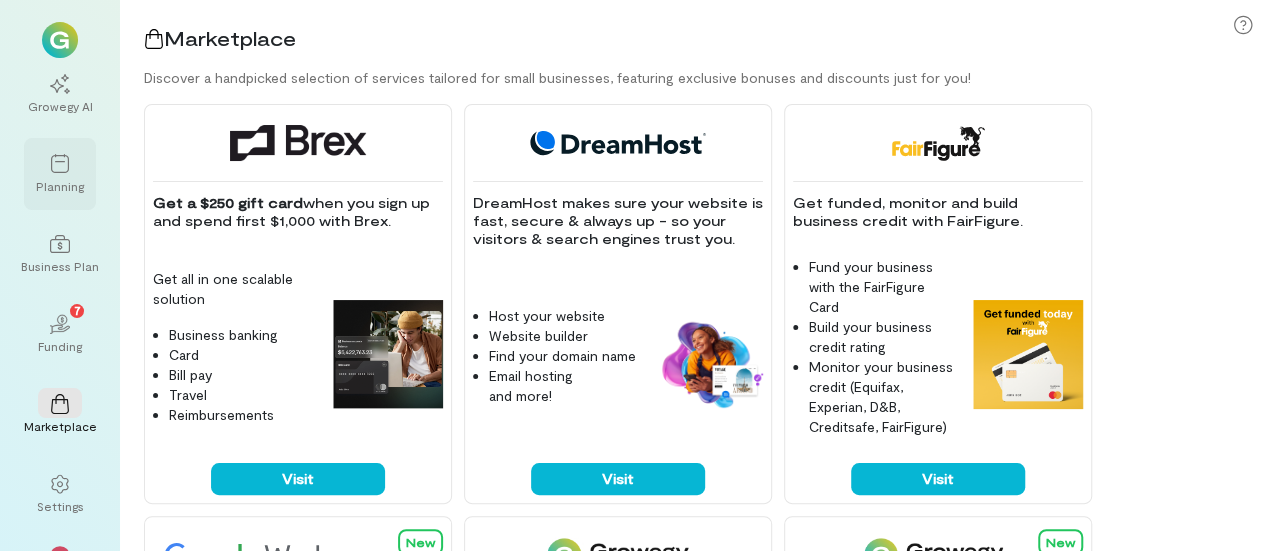 click on "Planning" at bounding box center (60, 186) 